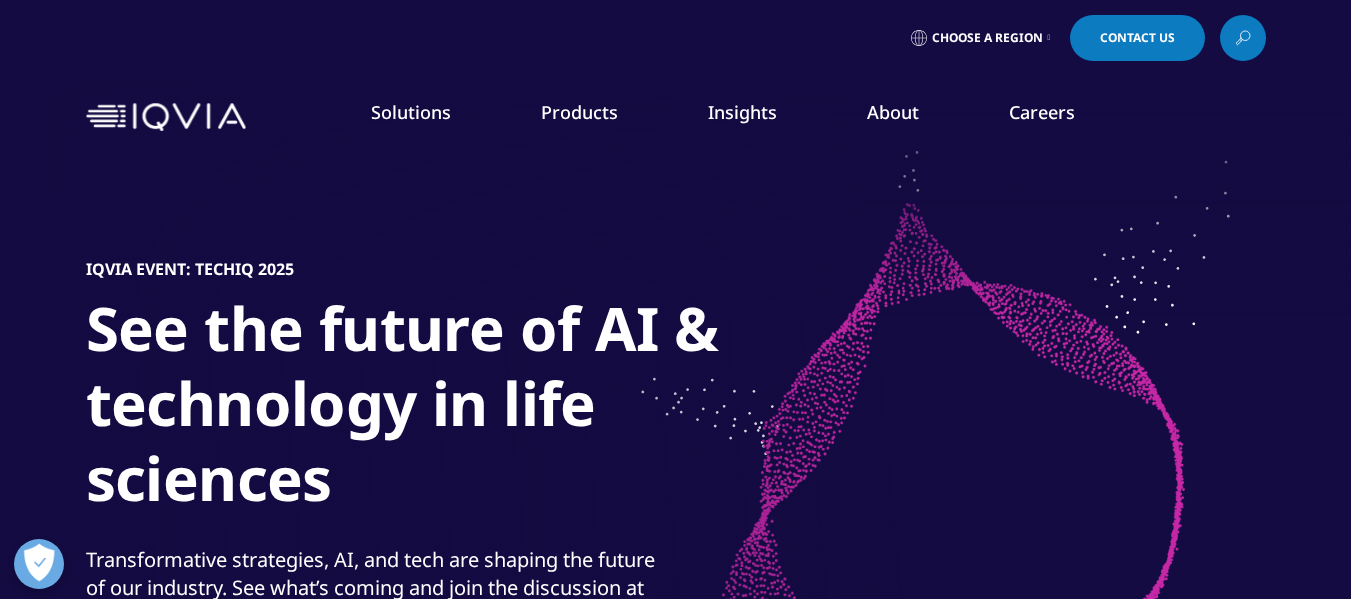 scroll, scrollTop: 0, scrollLeft: 0, axis: both 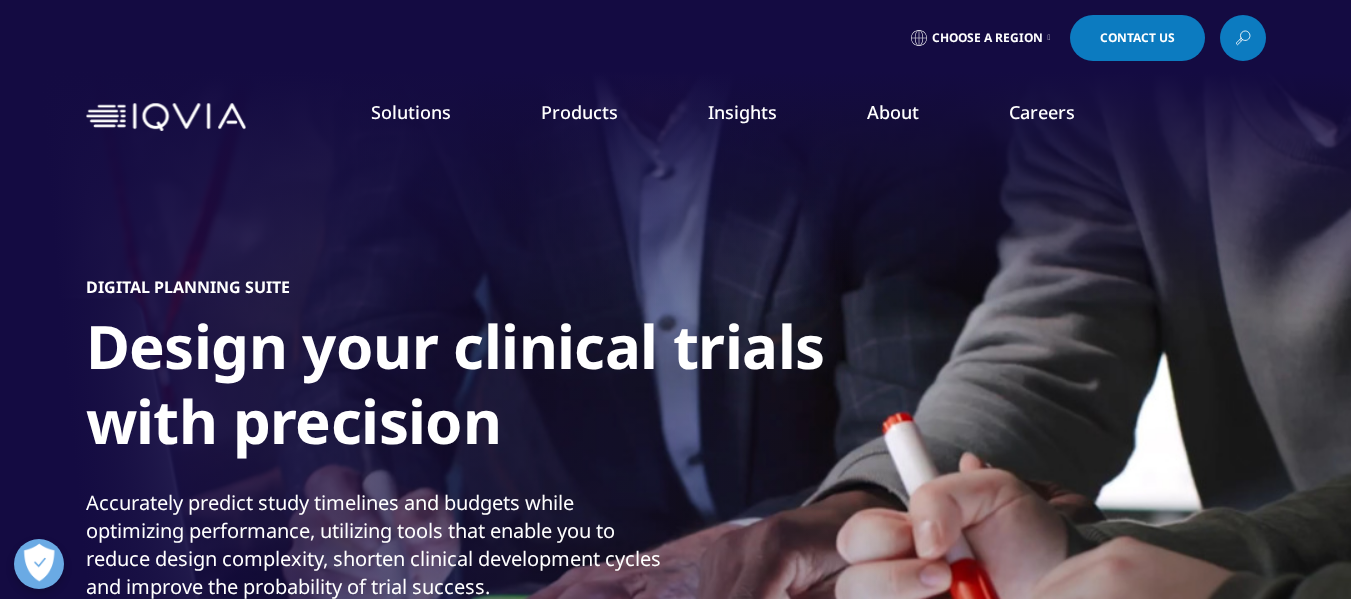 click on "Information Management" at bounding box center (525, 251) 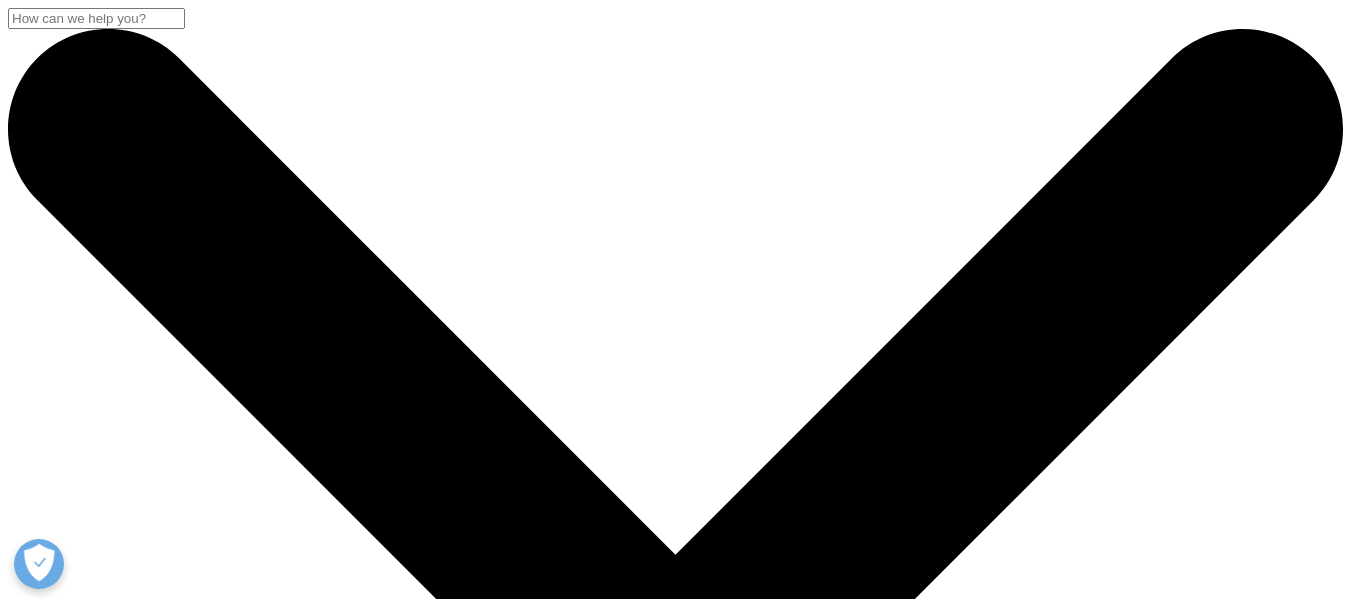 scroll, scrollTop: 500, scrollLeft: 0, axis: vertical 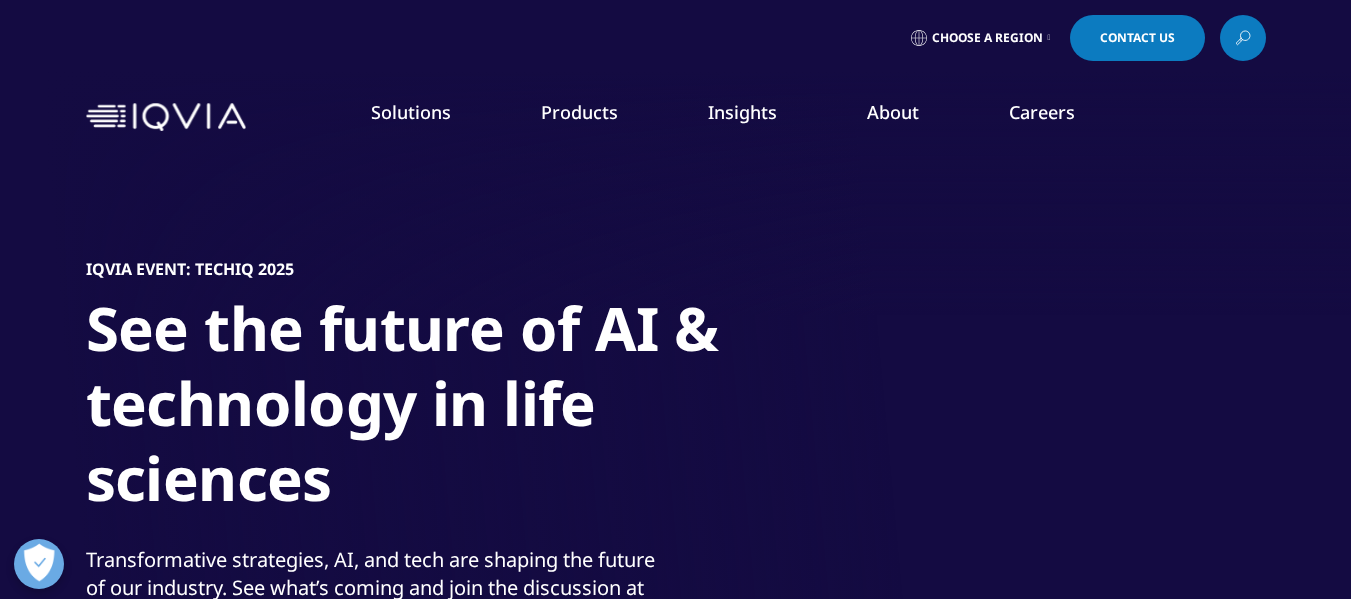 click on "quick find a capability" at bounding box center (161, 216) 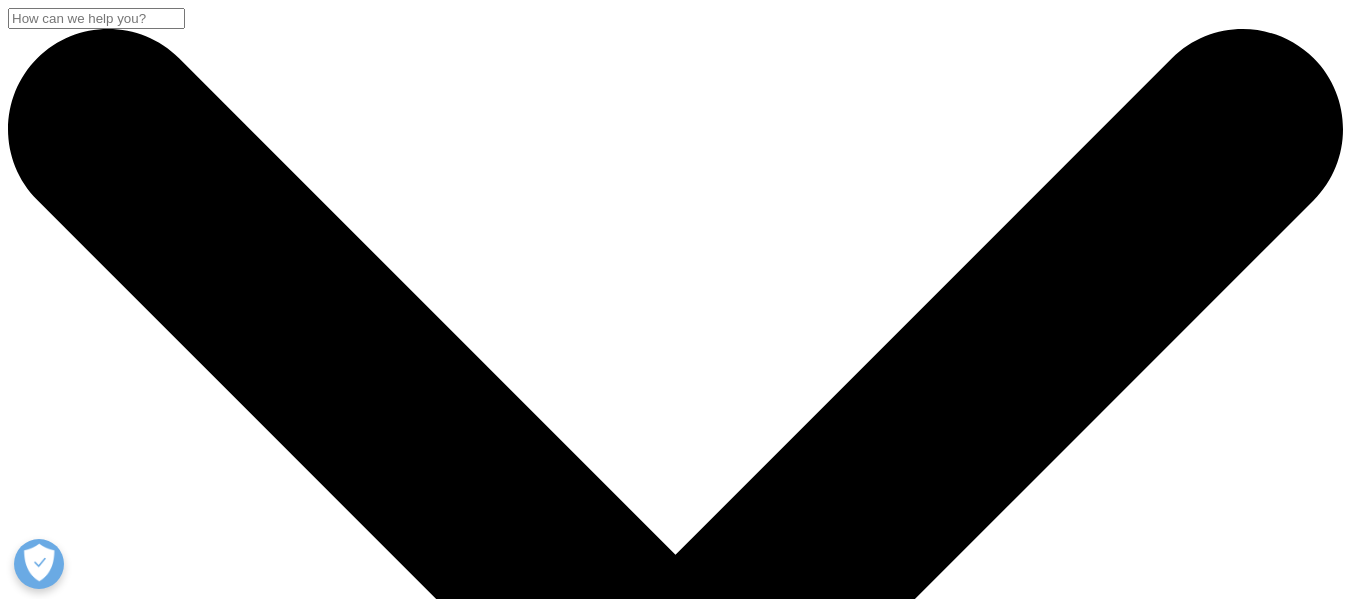scroll, scrollTop: 300, scrollLeft: 0, axis: vertical 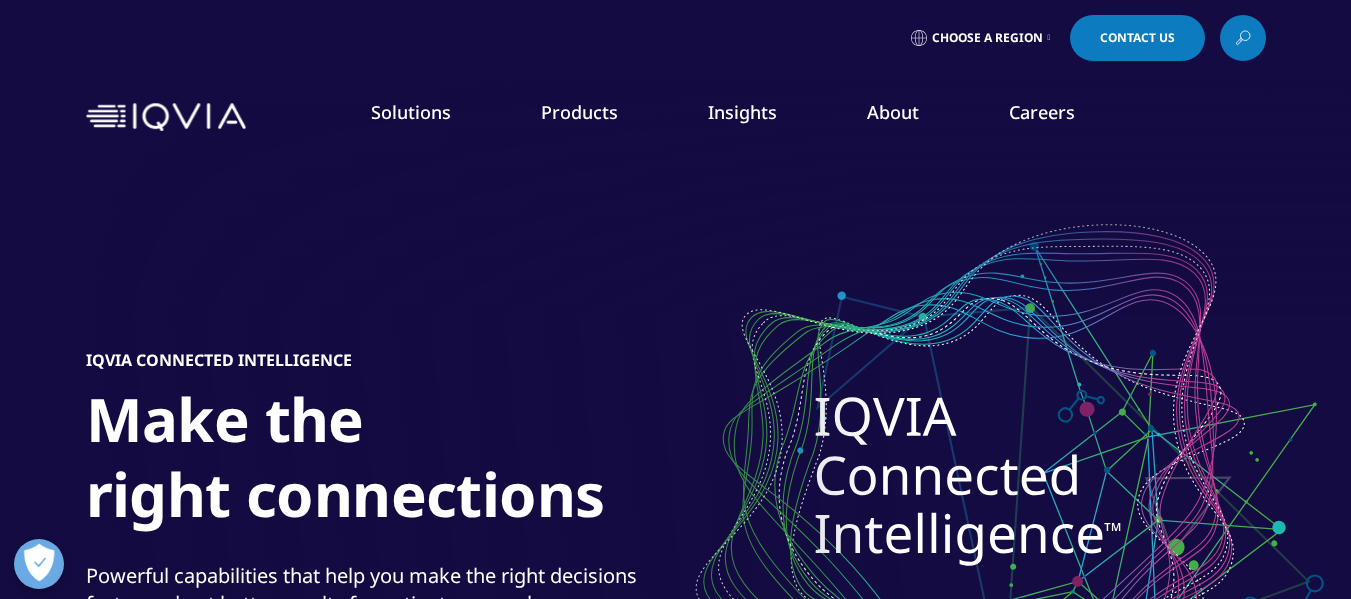 click on "Launch Strategy & Management" at bounding box center [525, 288] 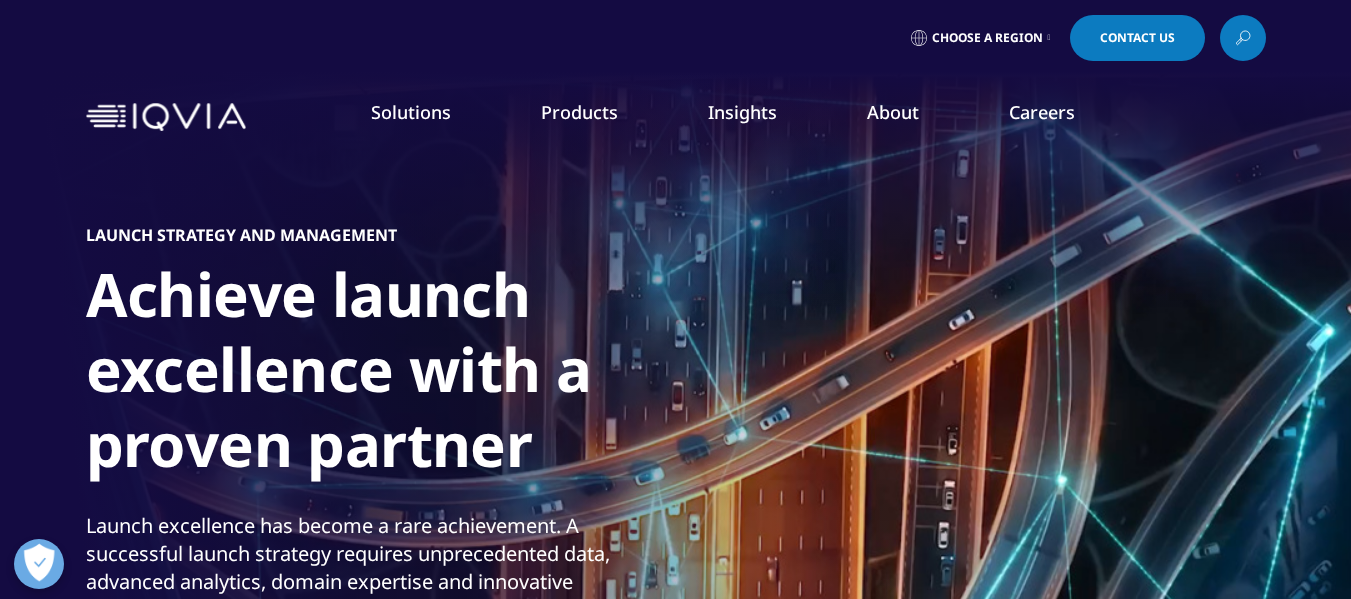 scroll, scrollTop: 300, scrollLeft: 0, axis: vertical 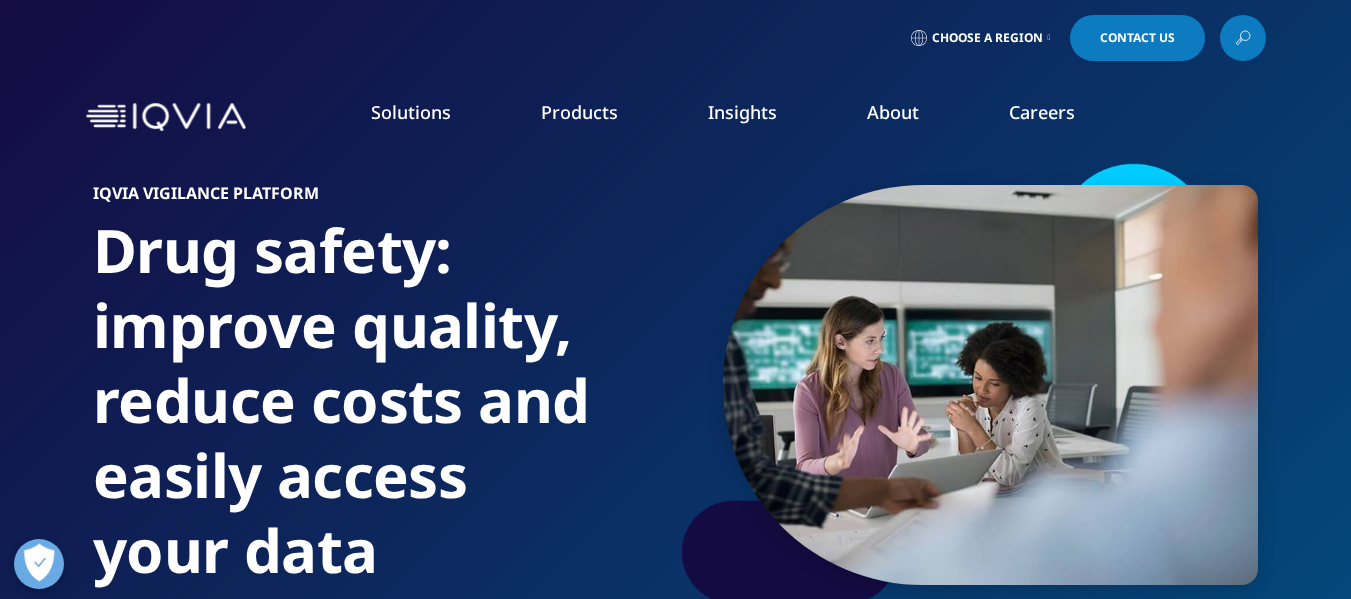 click on "Grant Plan" at bounding box center [195, 295] 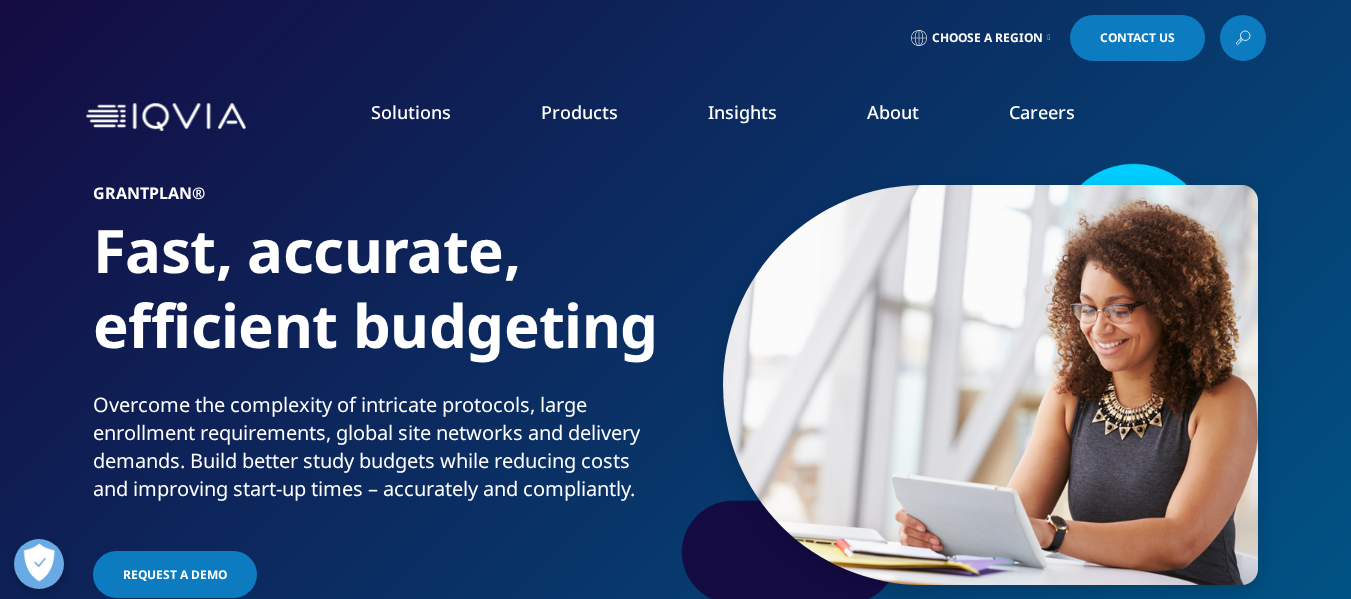 scroll, scrollTop: 200, scrollLeft: 0, axis: vertical 